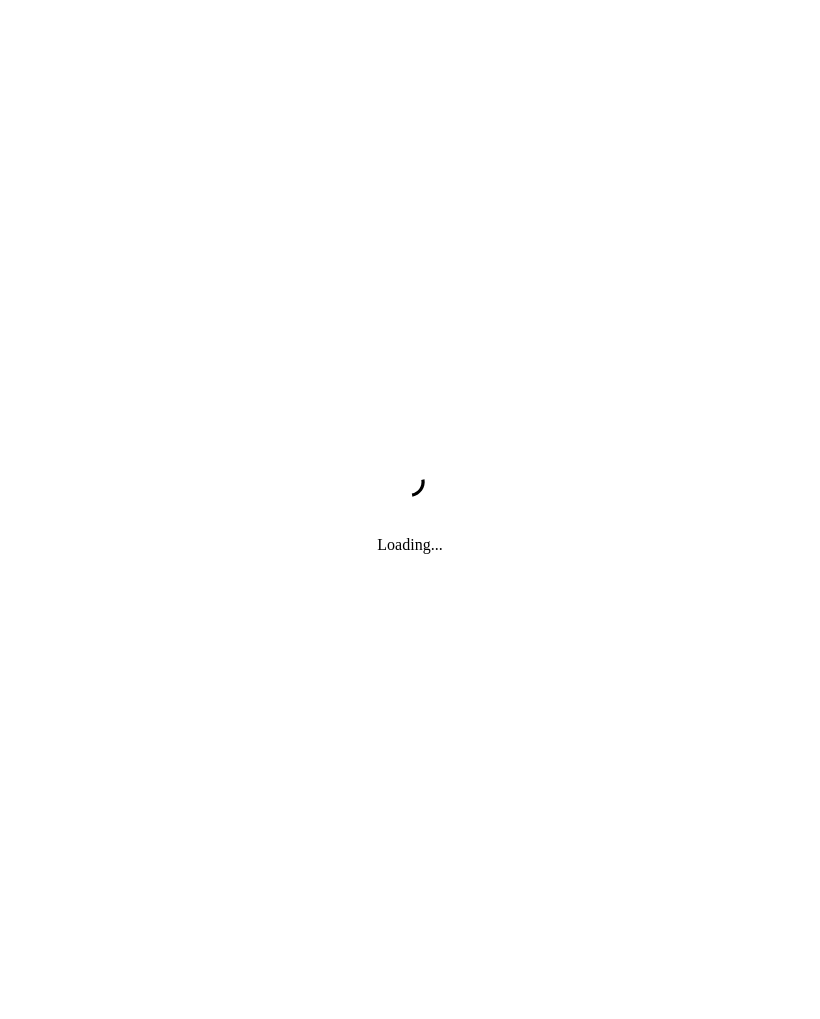 scroll, scrollTop: 0, scrollLeft: 0, axis: both 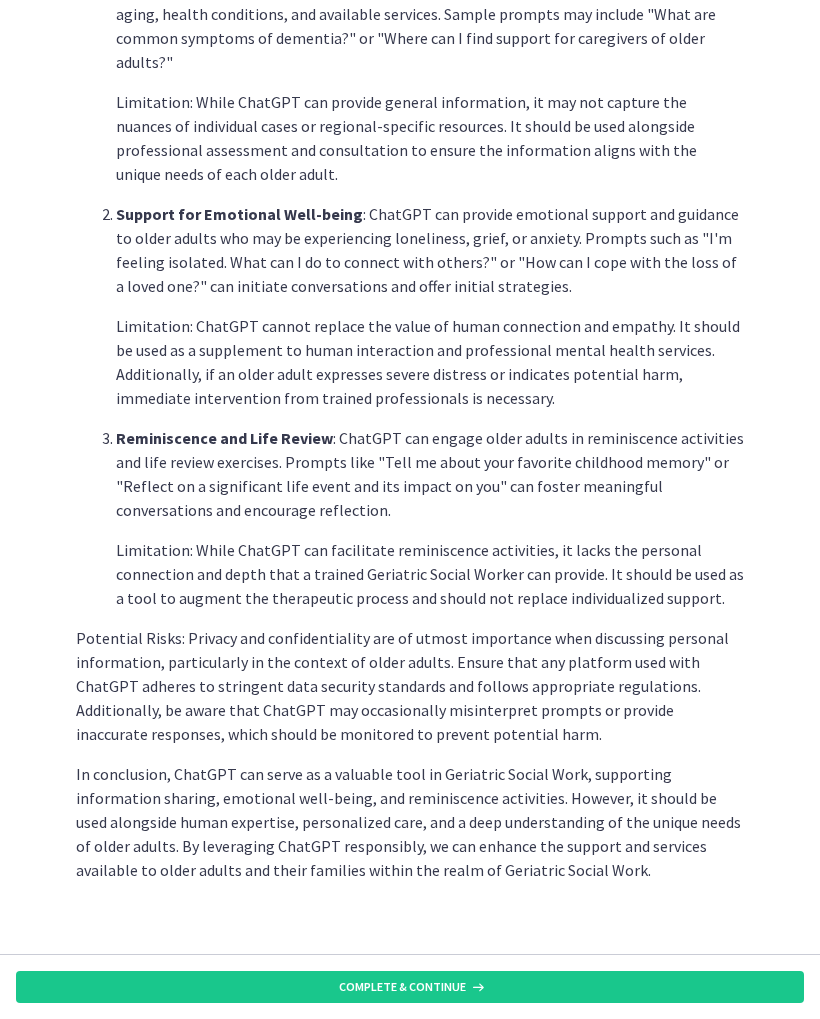 click on "Complete & continue" at bounding box center (410, 987) 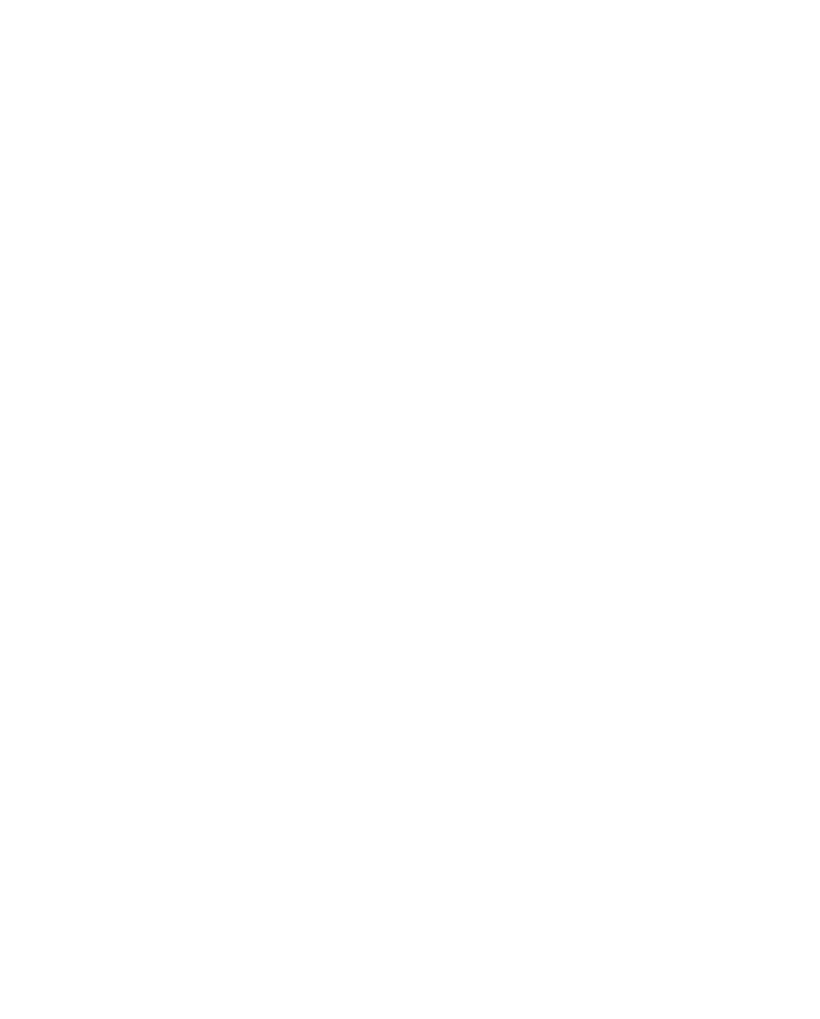 scroll, scrollTop: 0, scrollLeft: 0, axis: both 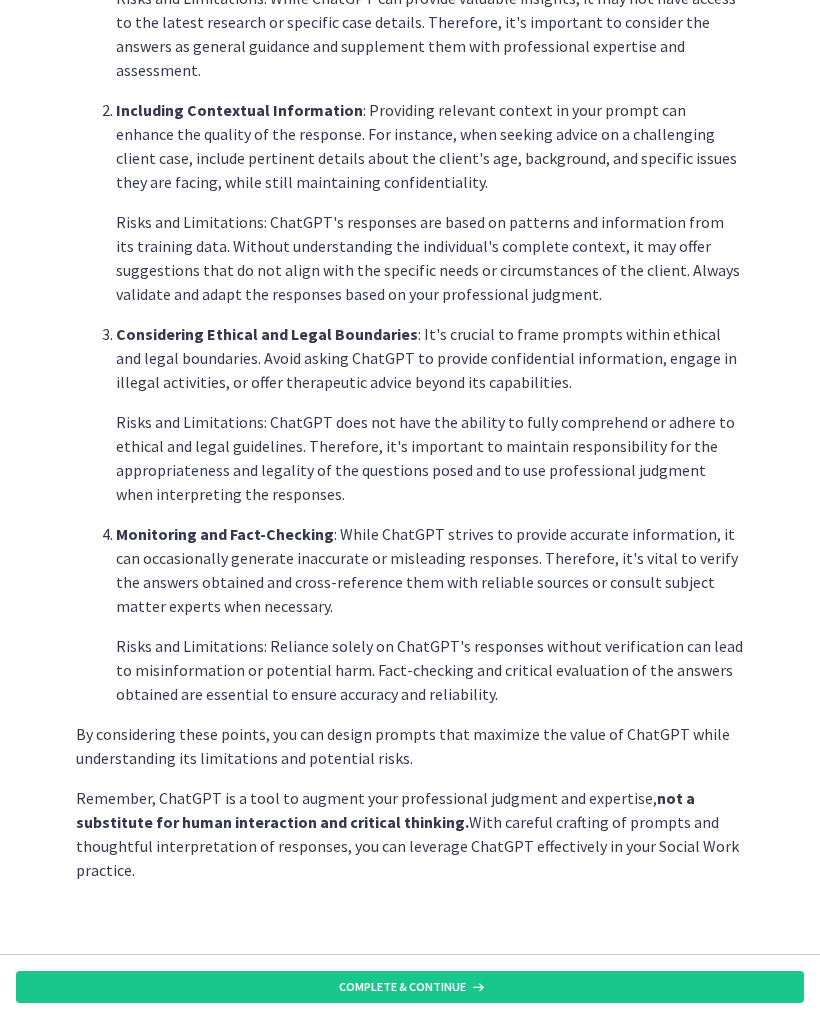 click on "Complete & continue" at bounding box center (410, 987) 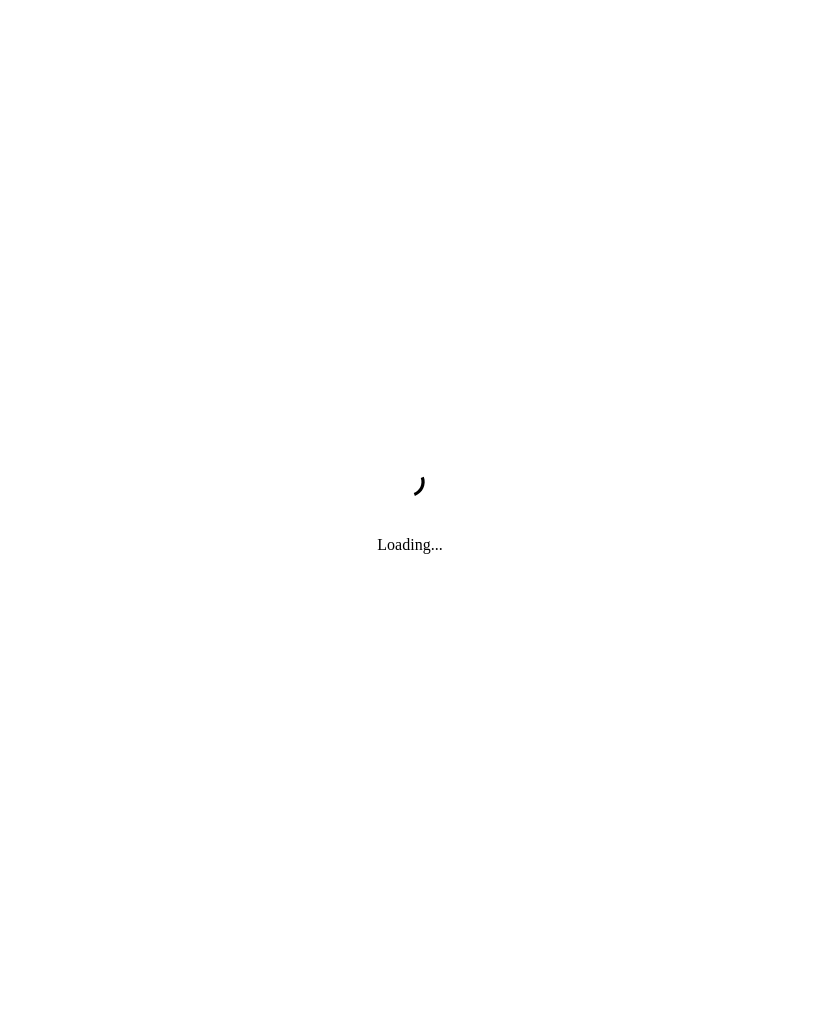 scroll, scrollTop: 0, scrollLeft: 0, axis: both 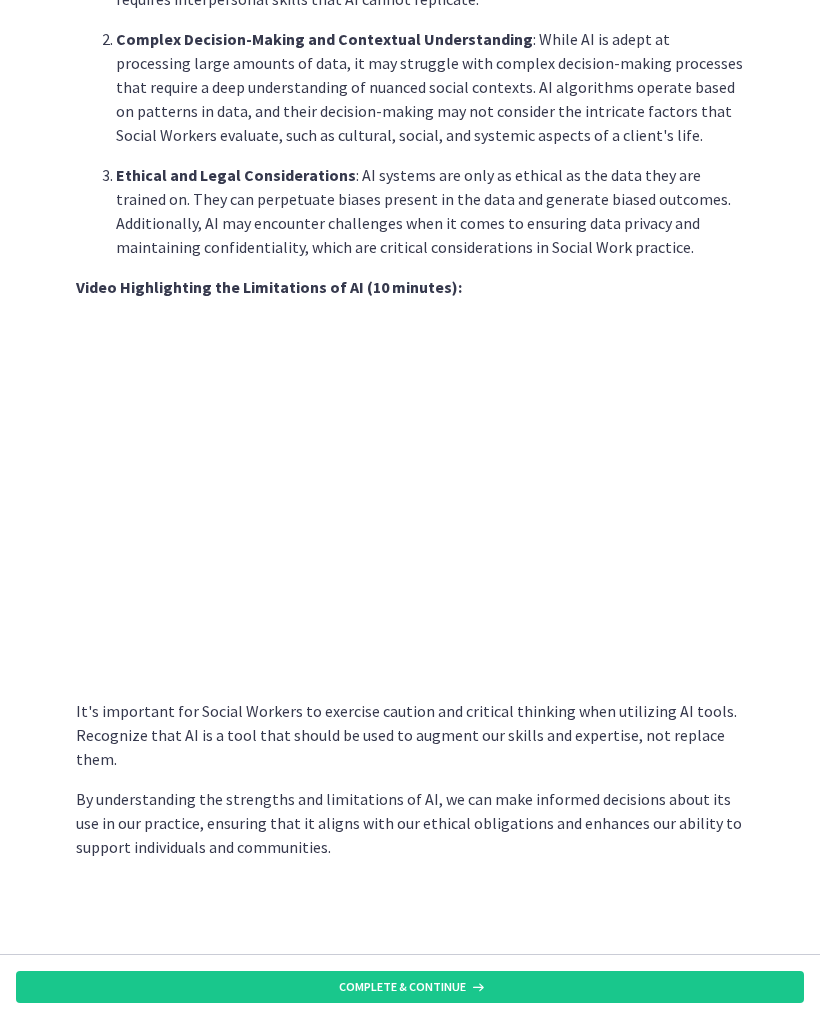 click on "Complete & continue" at bounding box center [410, 987] 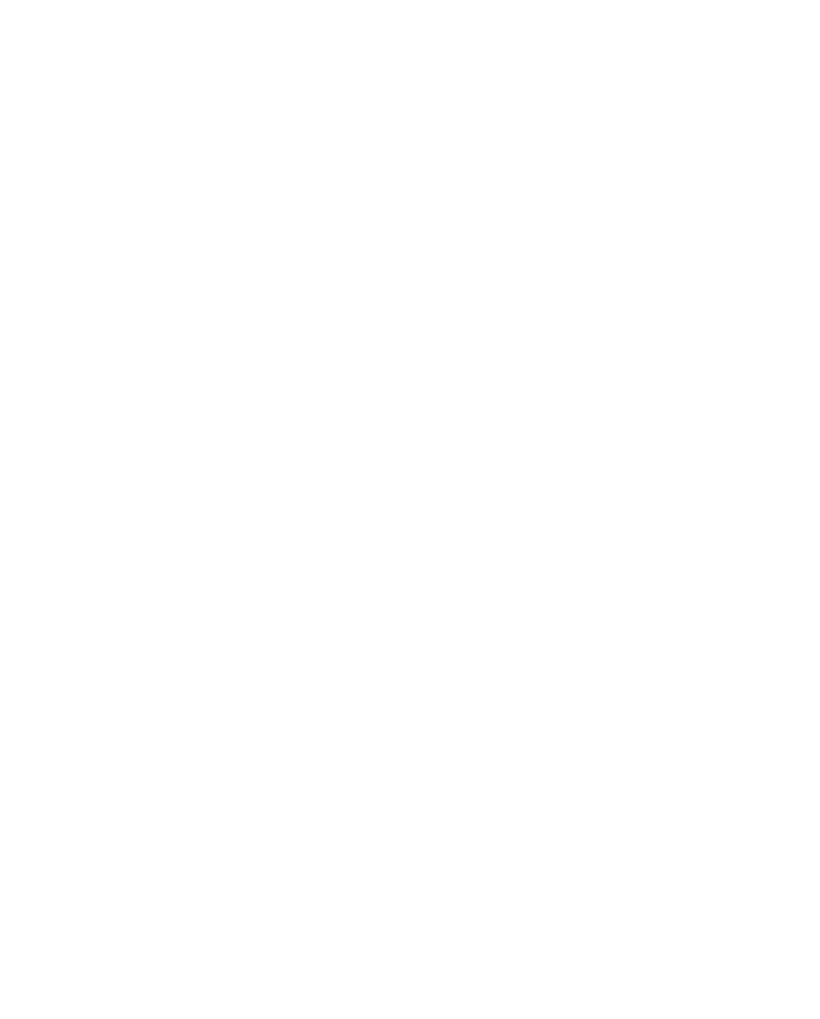 scroll, scrollTop: 0, scrollLeft: 0, axis: both 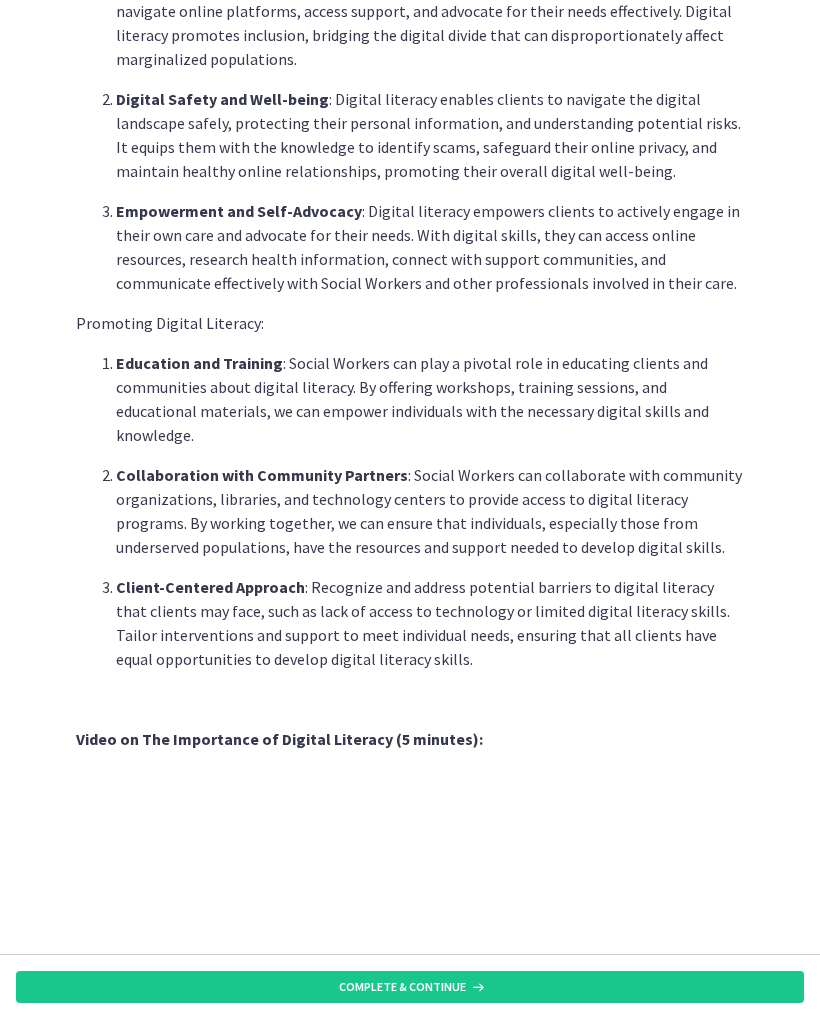 click at bounding box center (410, 699) 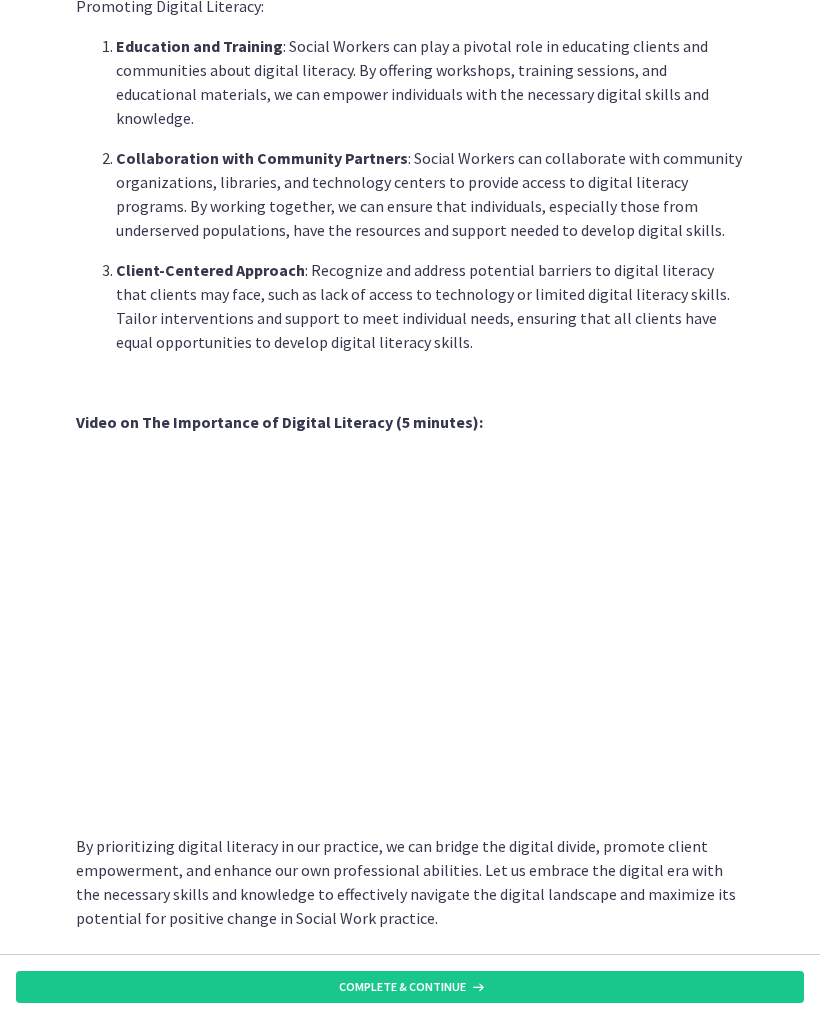 scroll, scrollTop: 1341, scrollLeft: 0, axis: vertical 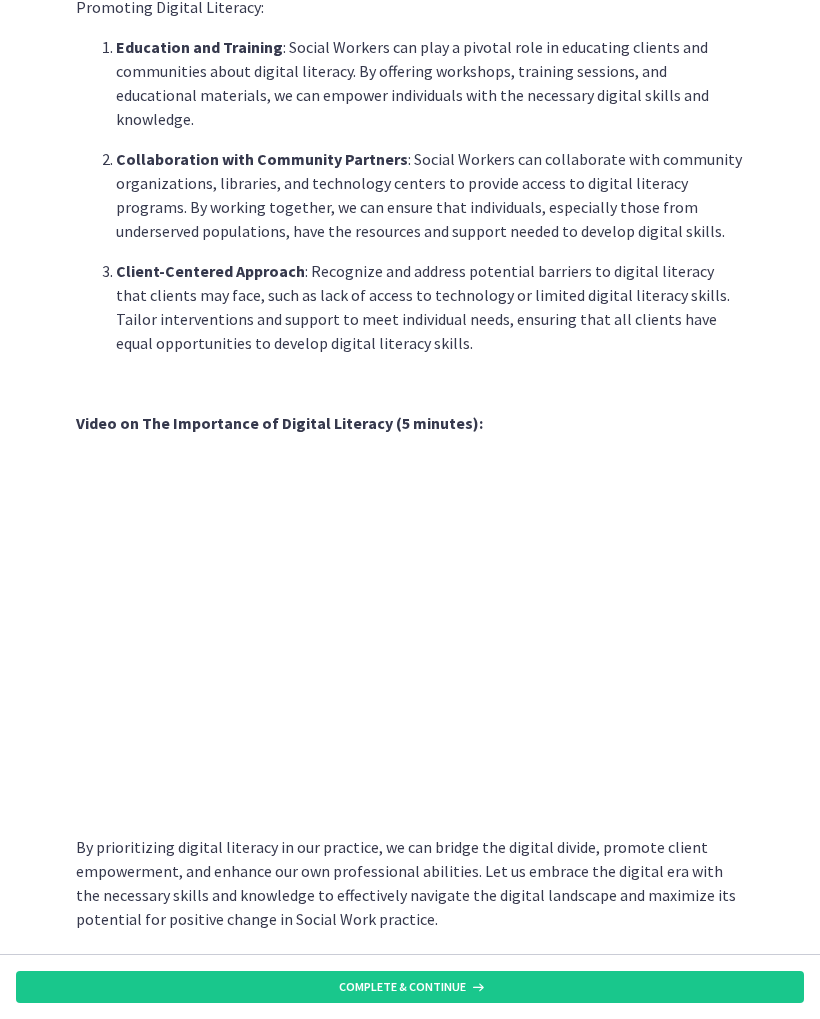 click on "Complete & continue" at bounding box center [410, 987] 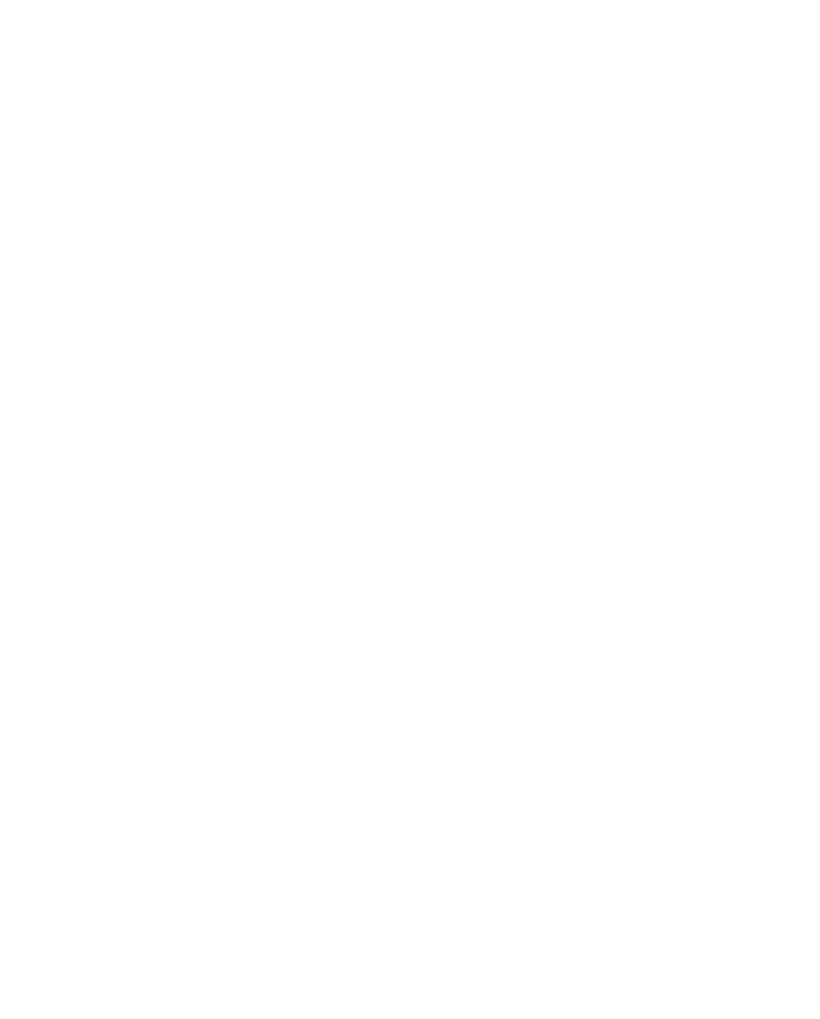 scroll, scrollTop: 0, scrollLeft: 0, axis: both 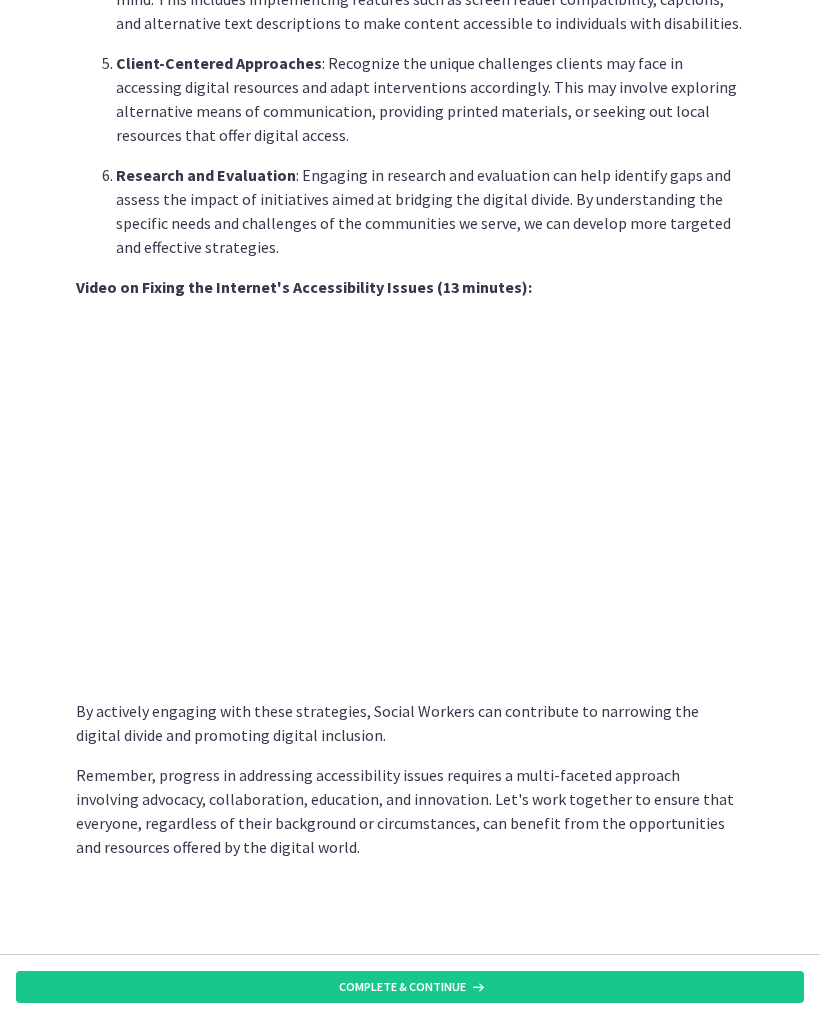 click on "Complete & continue" at bounding box center (410, 987) 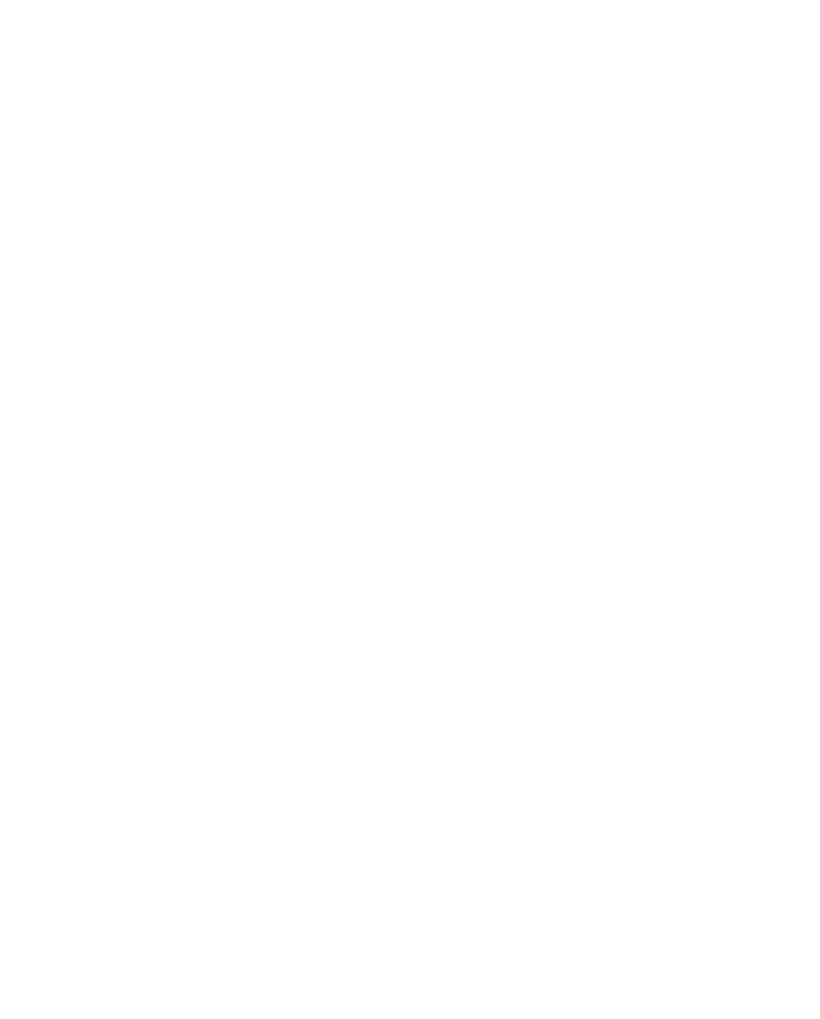scroll, scrollTop: 0, scrollLeft: 0, axis: both 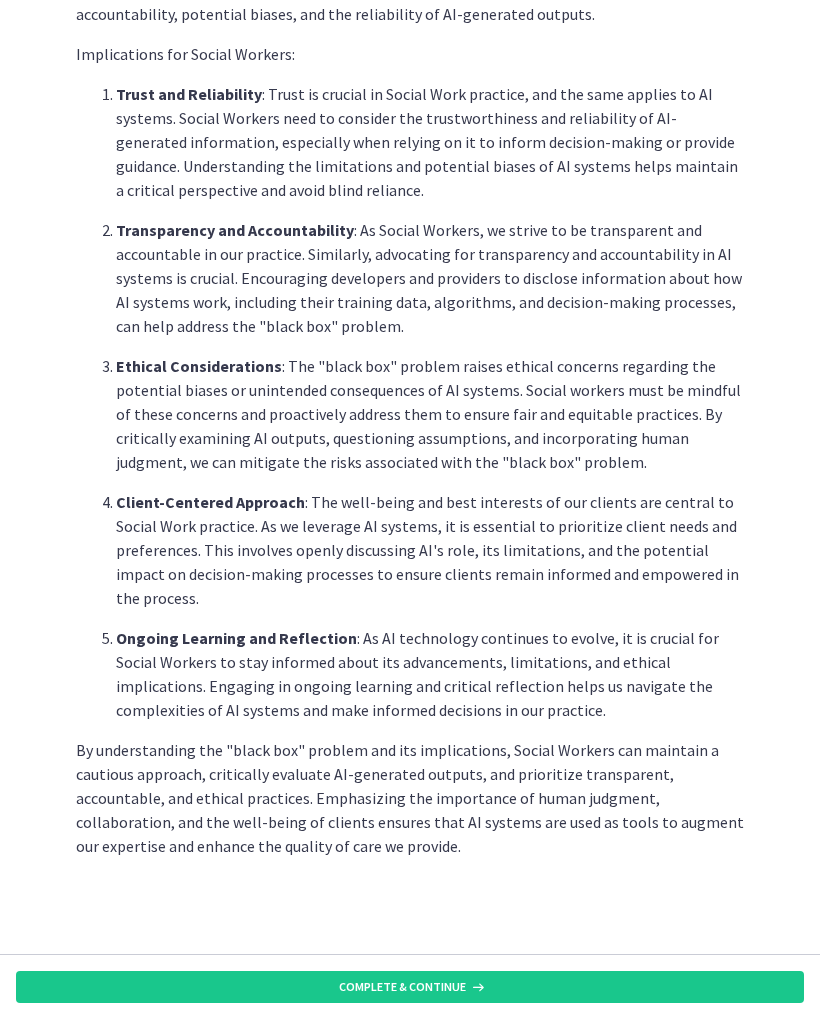 click on "Complete & continue" at bounding box center [410, 987] 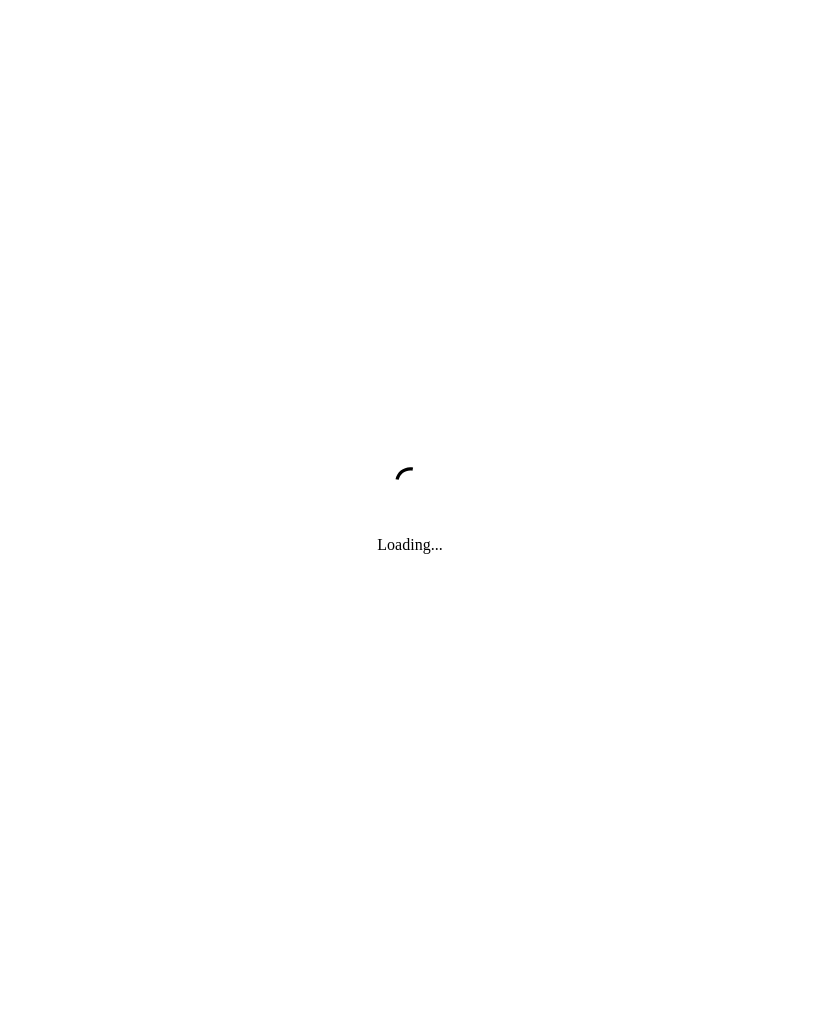 scroll, scrollTop: 0, scrollLeft: 0, axis: both 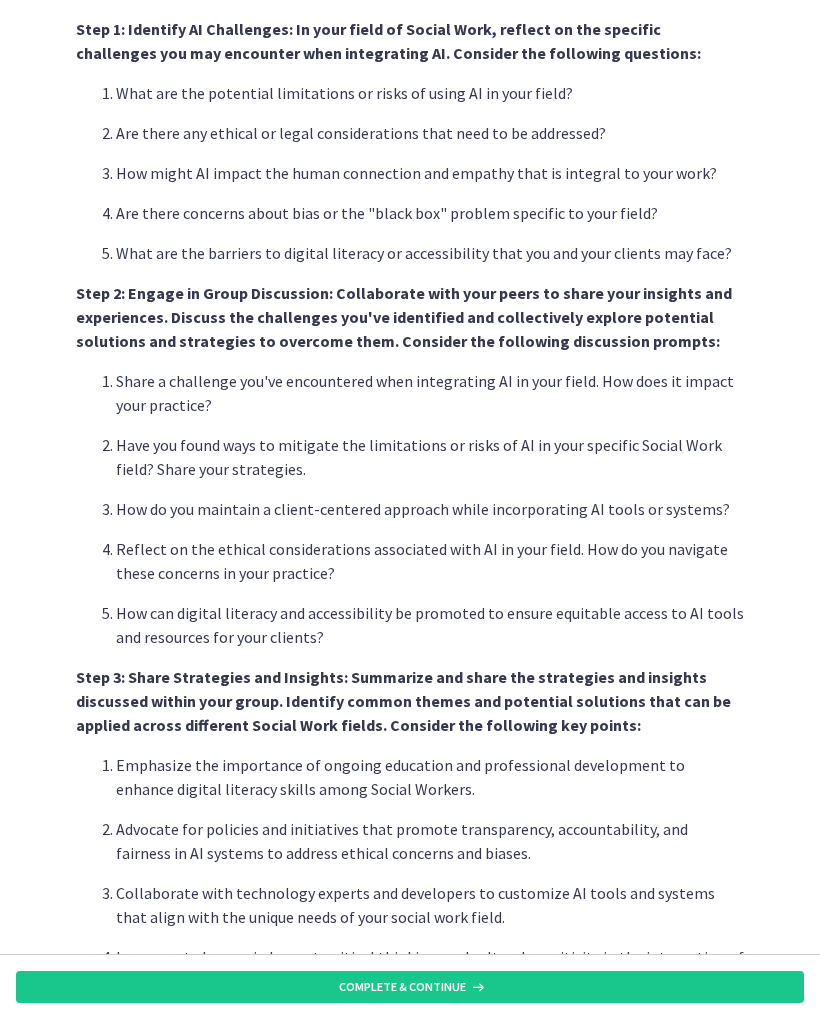 click on "By actively participating in this activity, you'll gain insights from fellow Social Workers and develop a tailored approach to address AI challenges in your practice.
Step 1: Identify AI Challenges: In your field of Social Work, reflect on the specific challenges you may encounter when integrating AI. Consider the following questions:
What are the potential limitations or risks of using AI in your field?
Are there any ethical or legal considerations that need to be addressed?
How might AI impact the human connection and empathy that is integral to your work?
Are there concerns about bias or the "black box" problem specific to your field?
What are the barriers to digital literacy or accessibility that you and your clients may face?
Share a challenge you've encountered when integrating AI in your field. How does it impact your practice?
Have you found ways to mitigate the limitations or risks of AI in your specific Social Work field? Share your strategies." at bounding box center (410, 397) 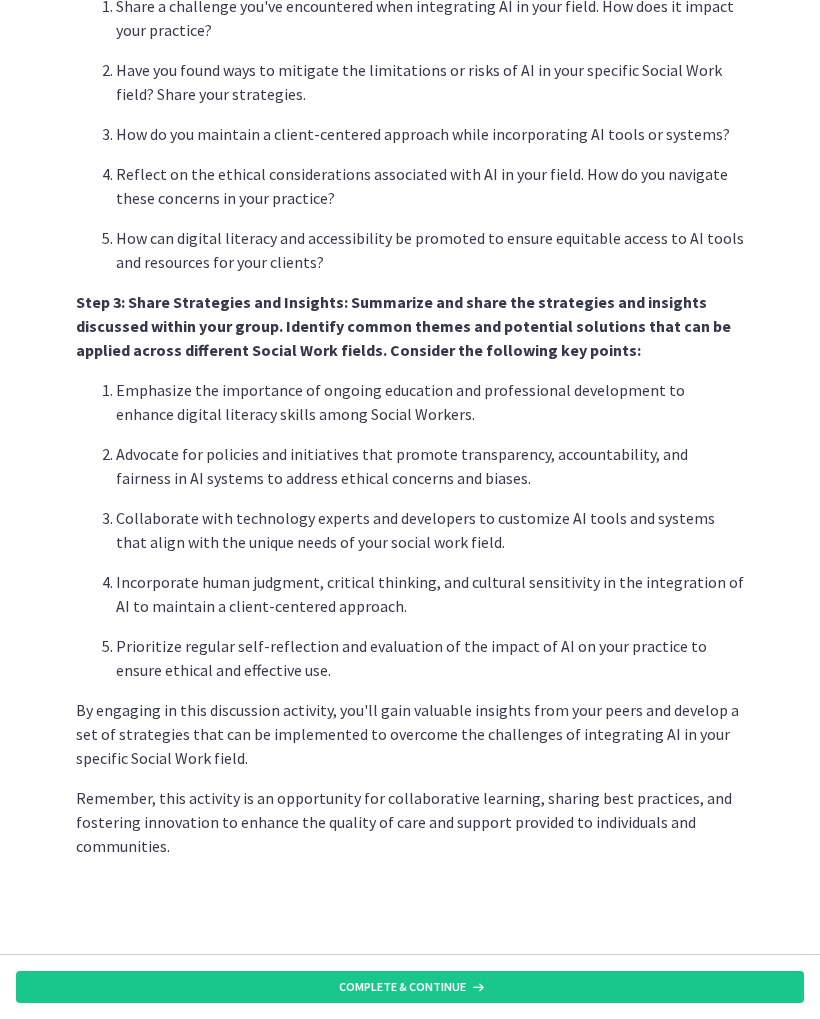 scroll, scrollTop: 870, scrollLeft: 0, axis: vertical 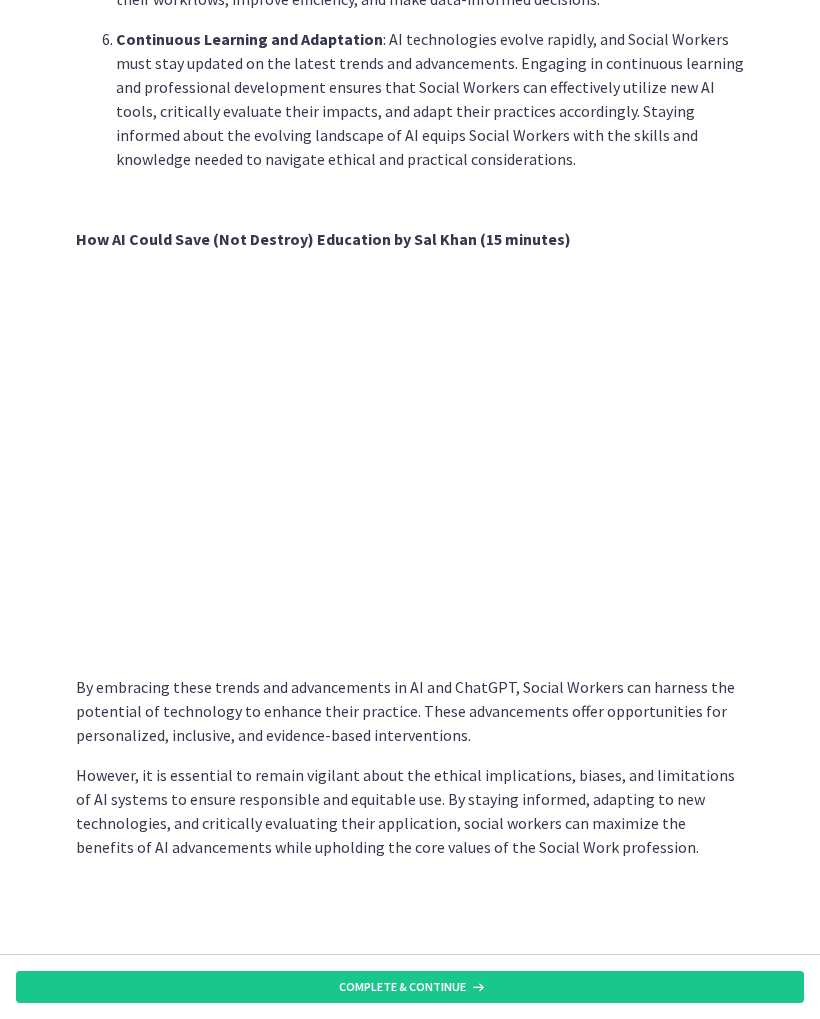 click on "Complete & continue" at bounding box center [410, 987] 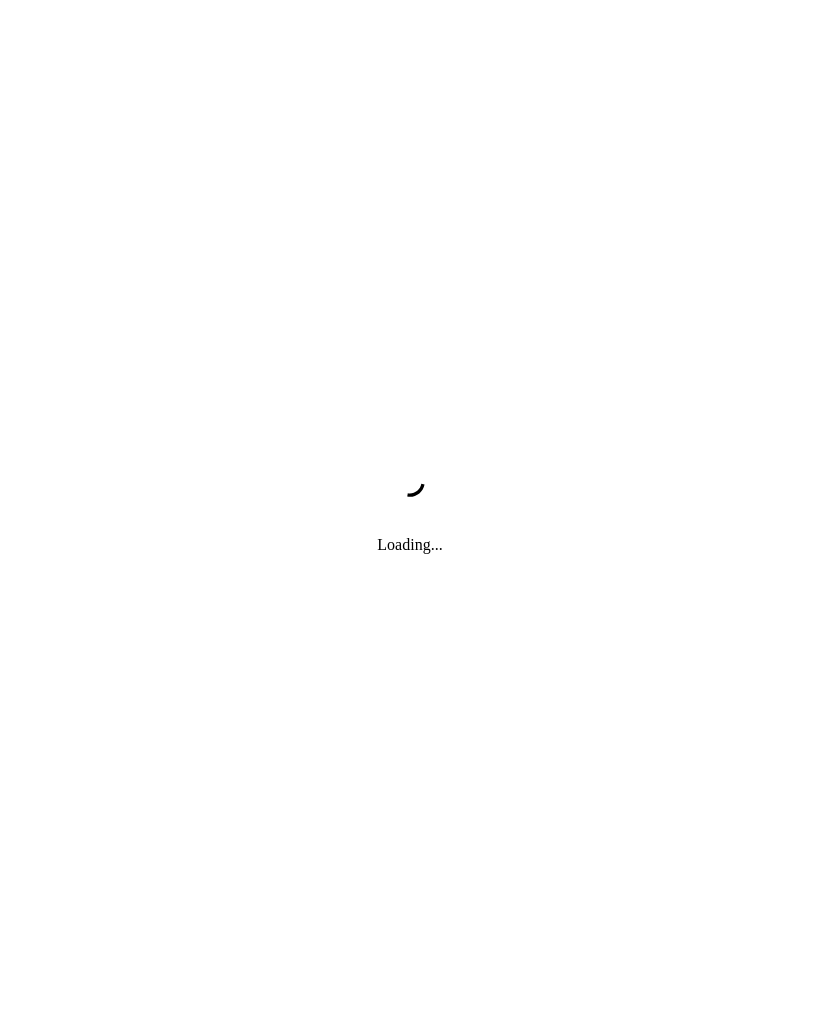 scroll, scrollTop: 0, scrollLeft: 0, axis: both 